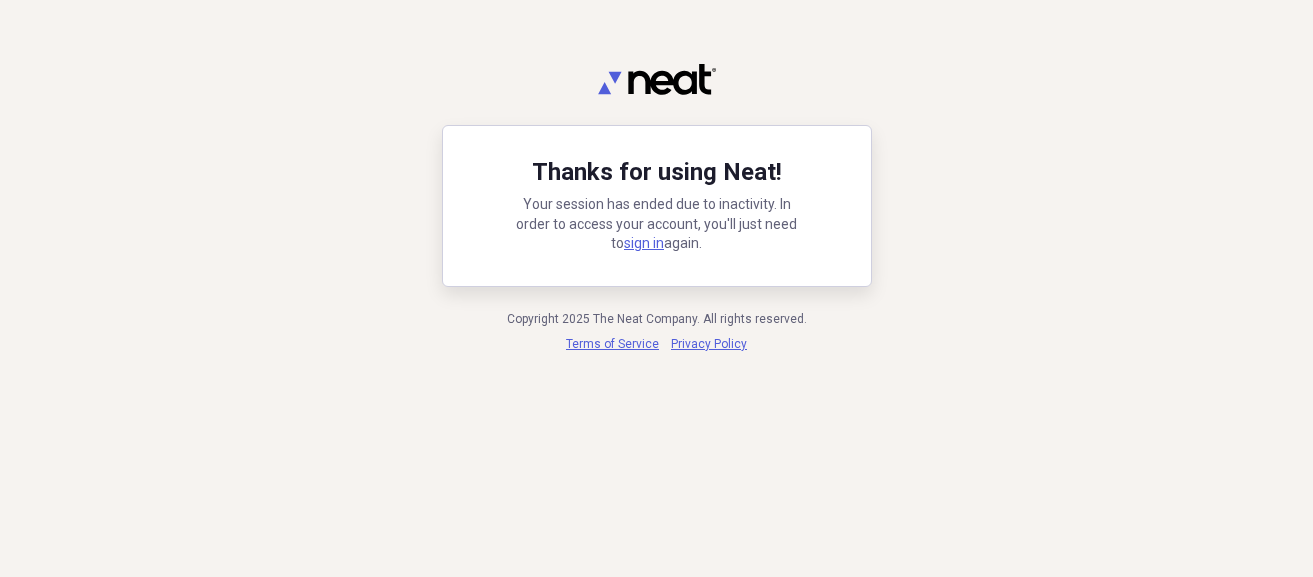 scroll, scrollTop: 0, scrollLeft: 0, axis: both 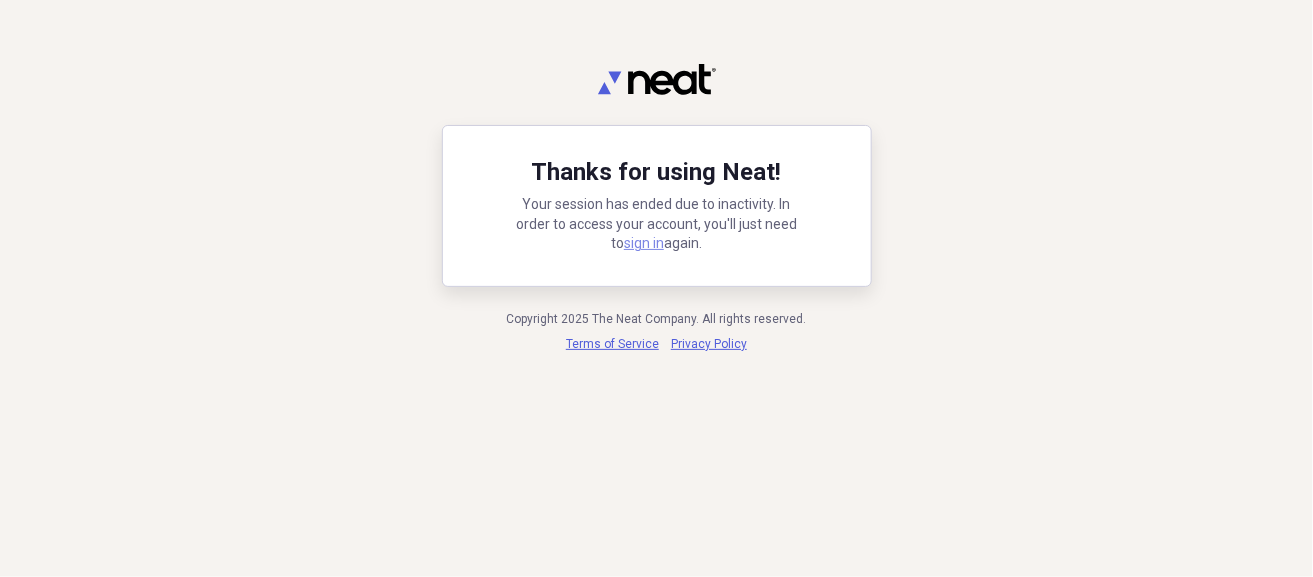 click on "sign in" at bounding box center (644, 243) 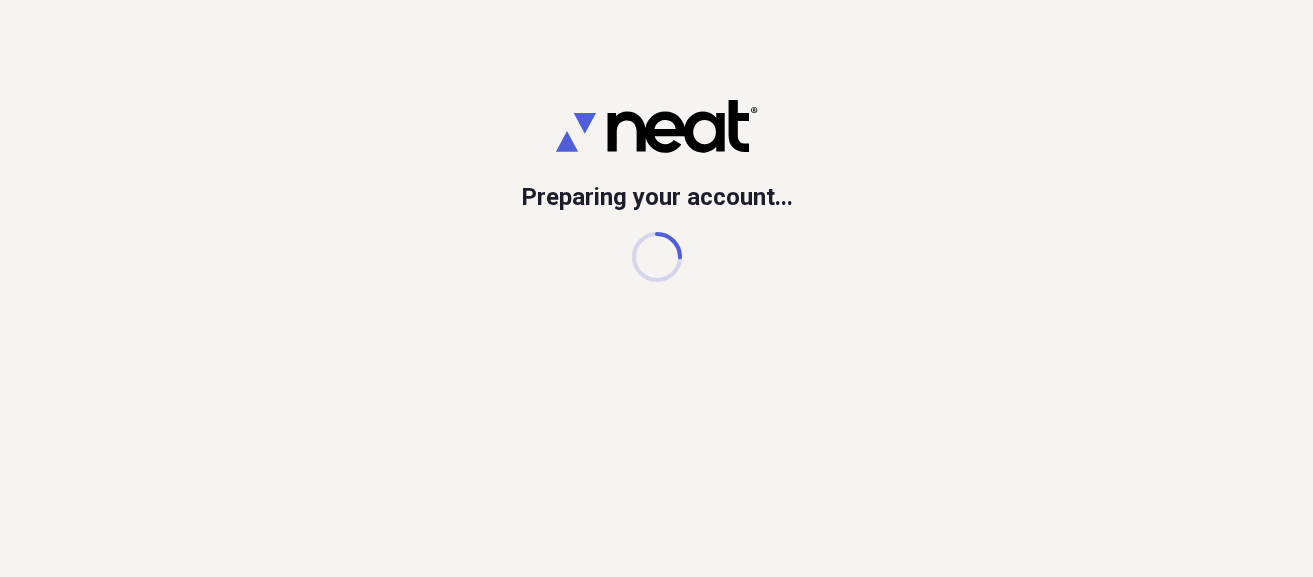 scroll, scrollTop: 0, scrollLeft: 0, axis: both 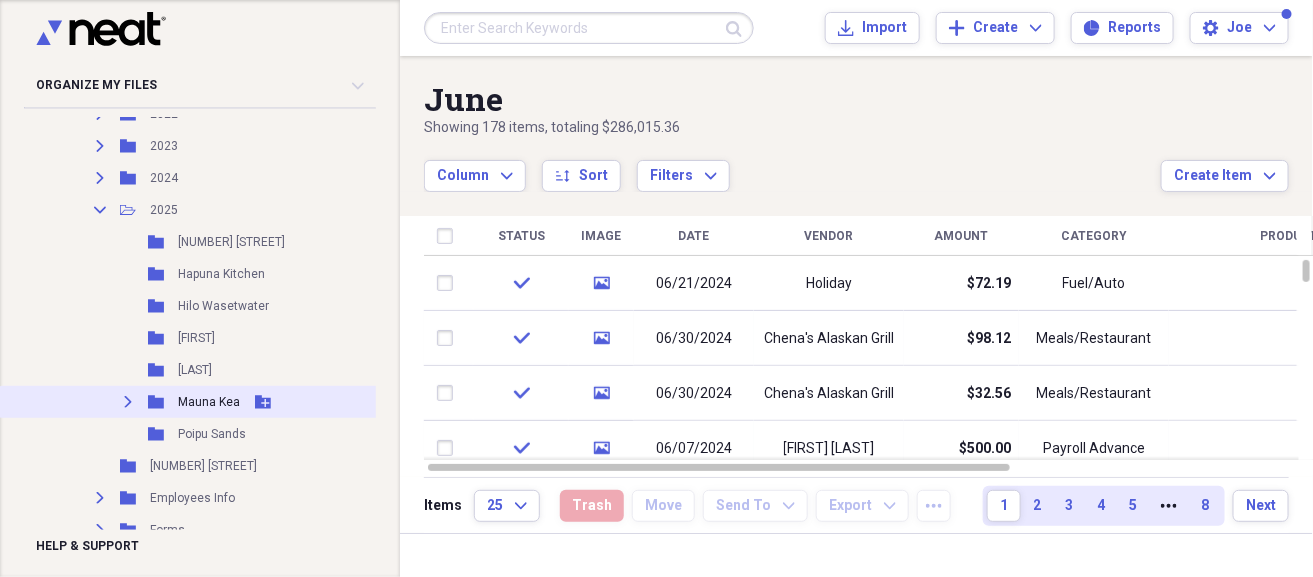 click on "Mauna Kea" at bounding box center [209, 402] 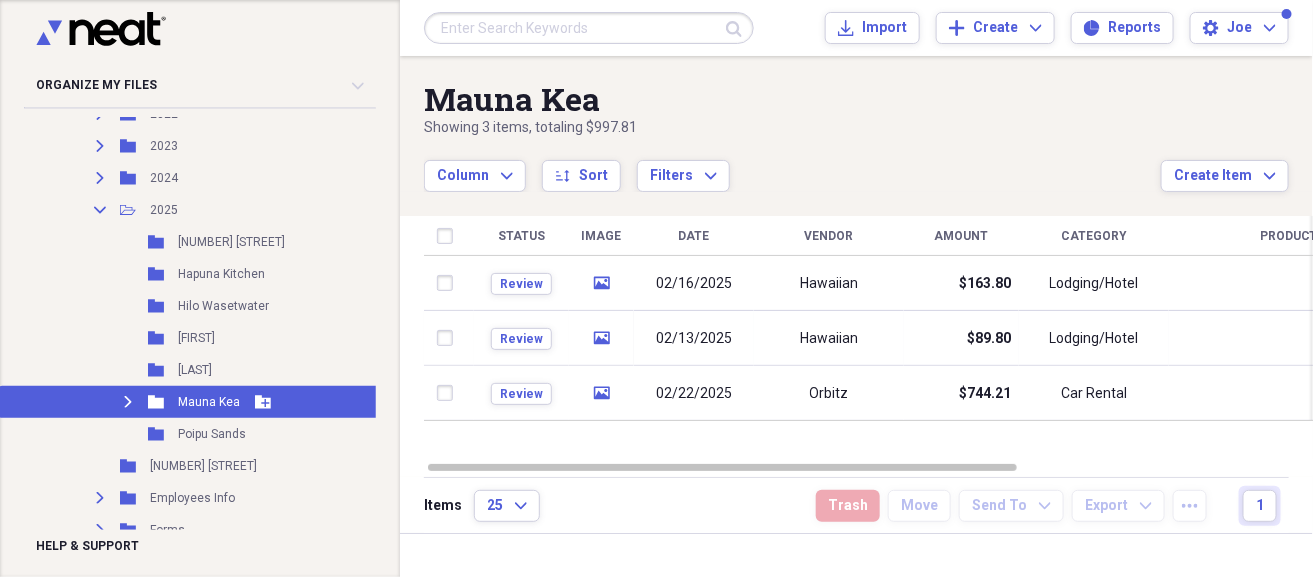 click on "Expand" 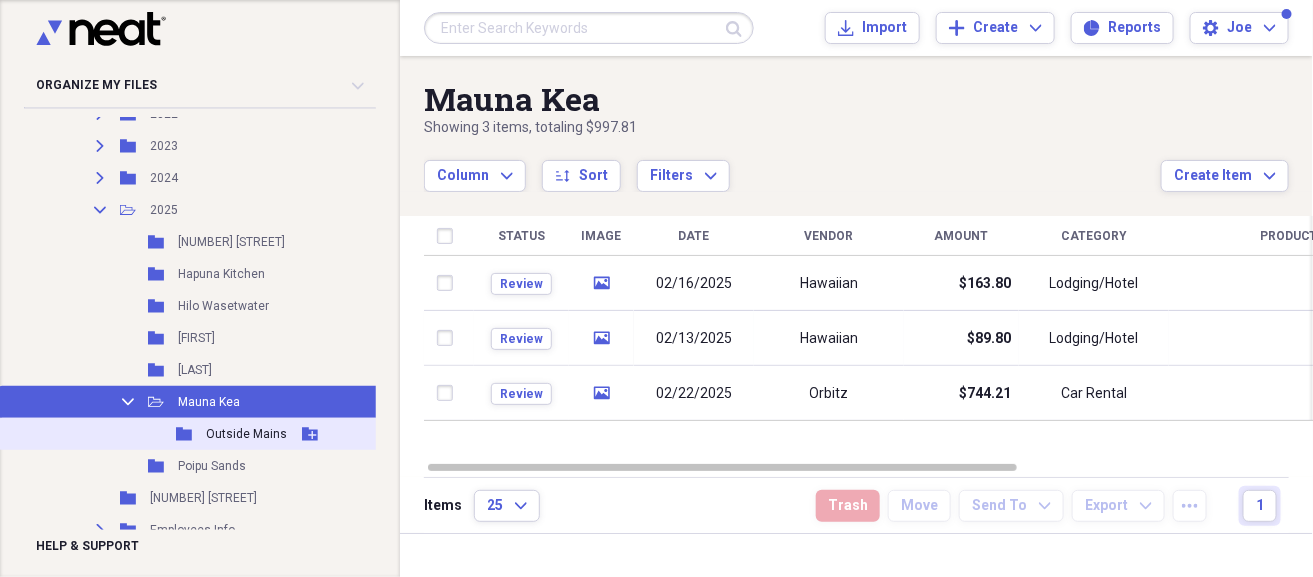 click on "Outside Mains" at bounding box center (246, 434) 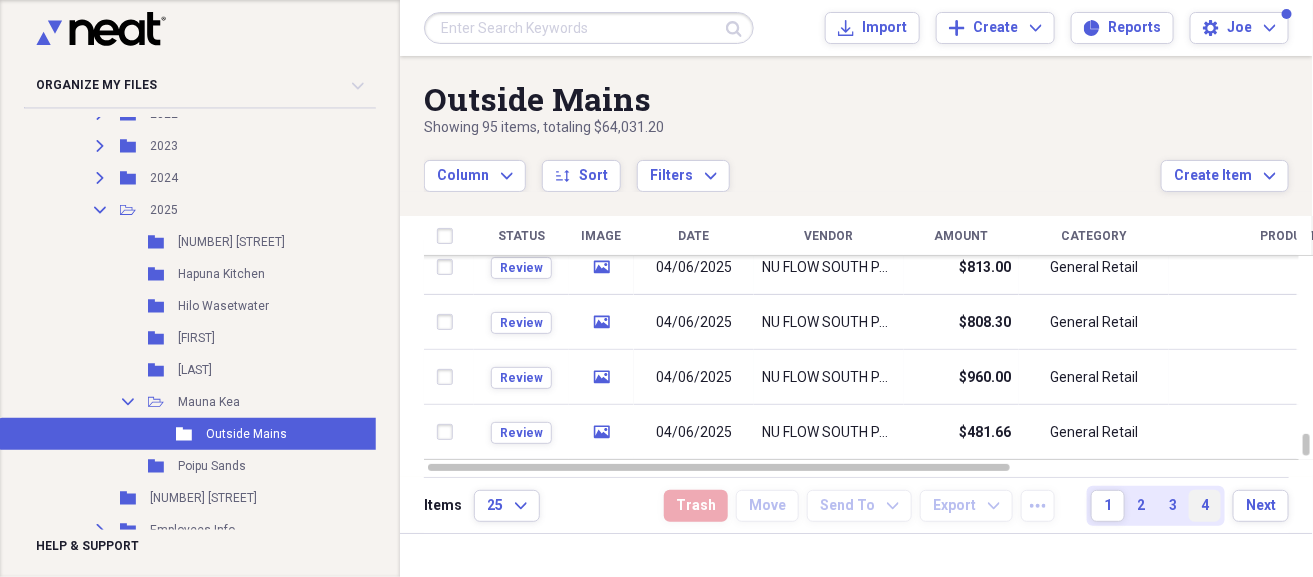 click on "4" at bounding box center [1205, 506] 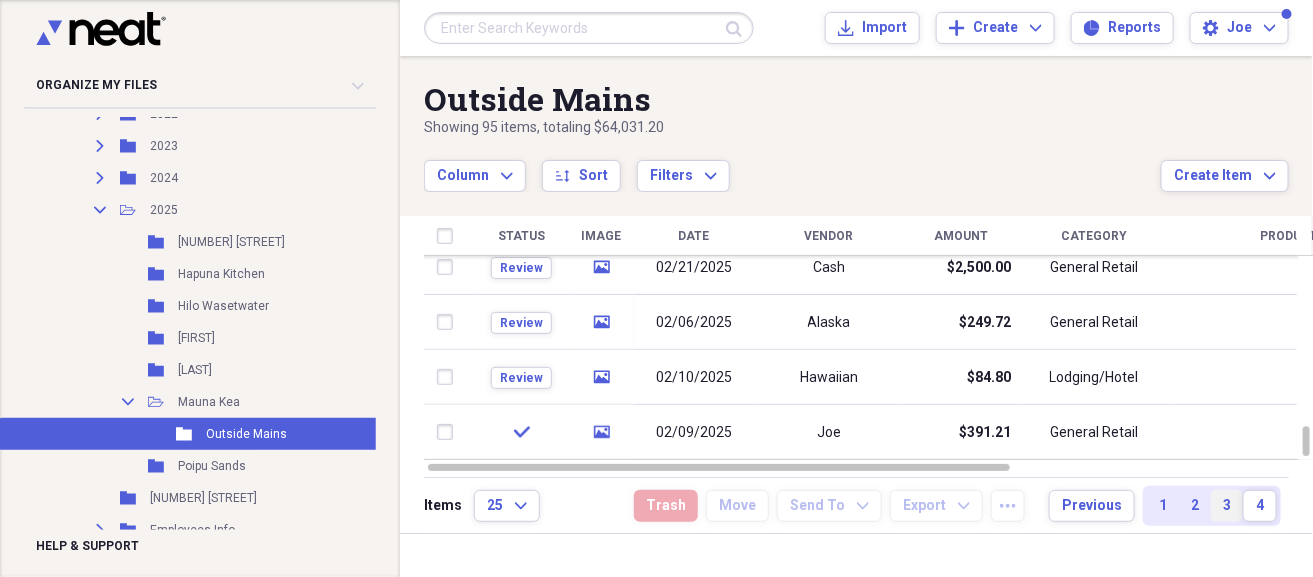 click on "3" at bounding box center [1227, 506] 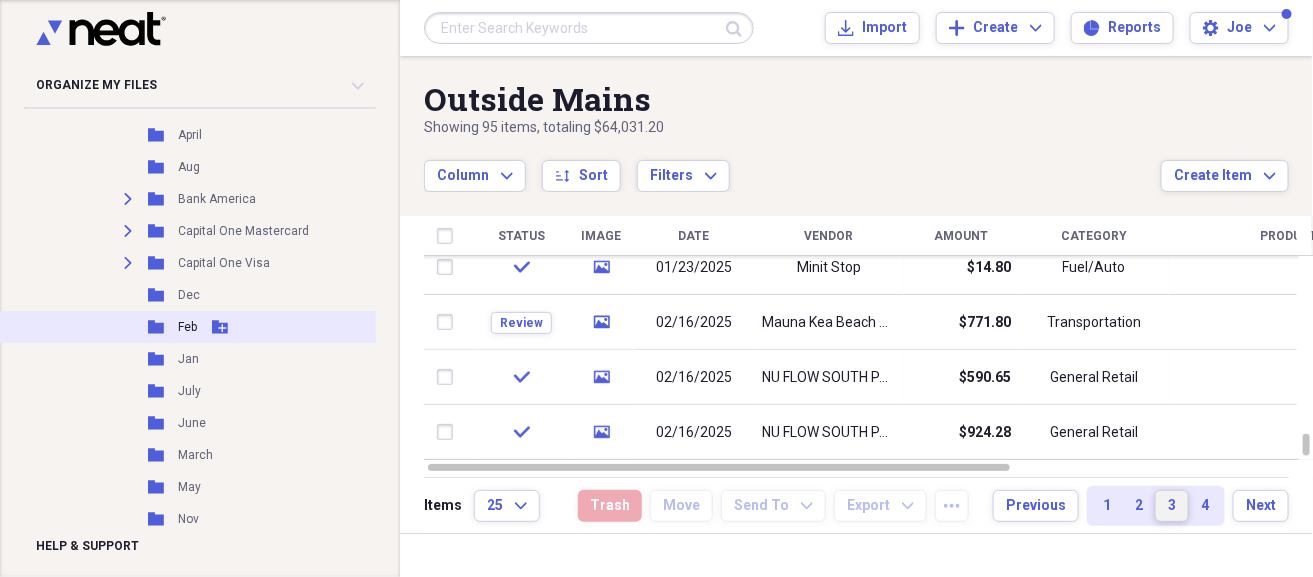 scroll, scrollTop: 4400, scrollLeft: 0, axis: vertical 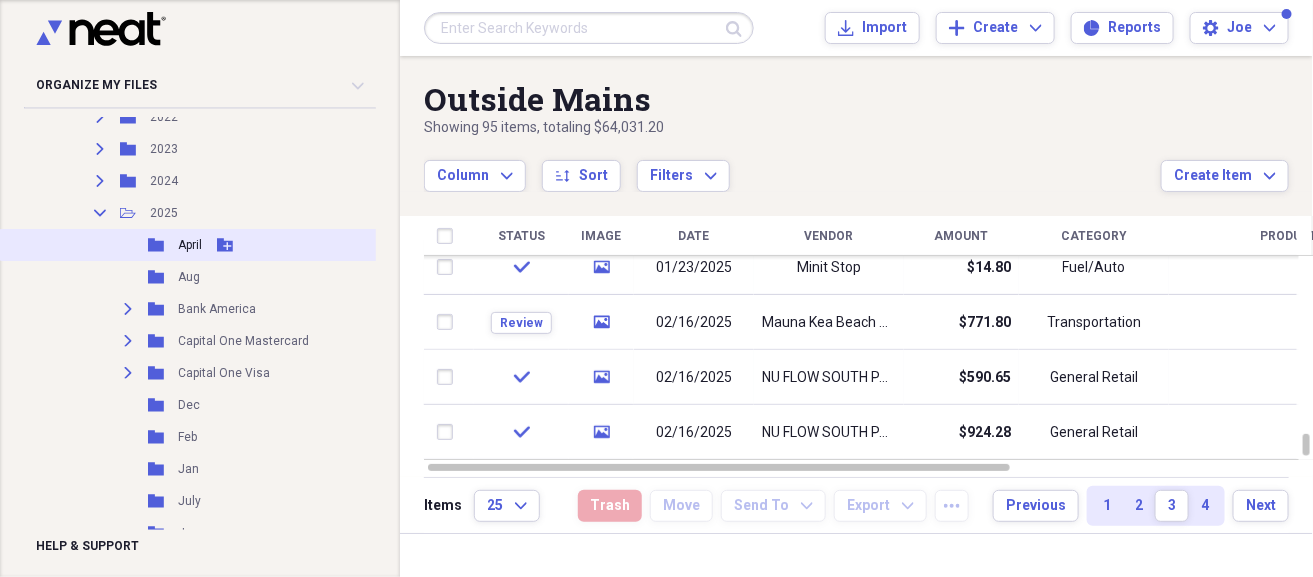 click on "April" at bounding box center [190, 245] 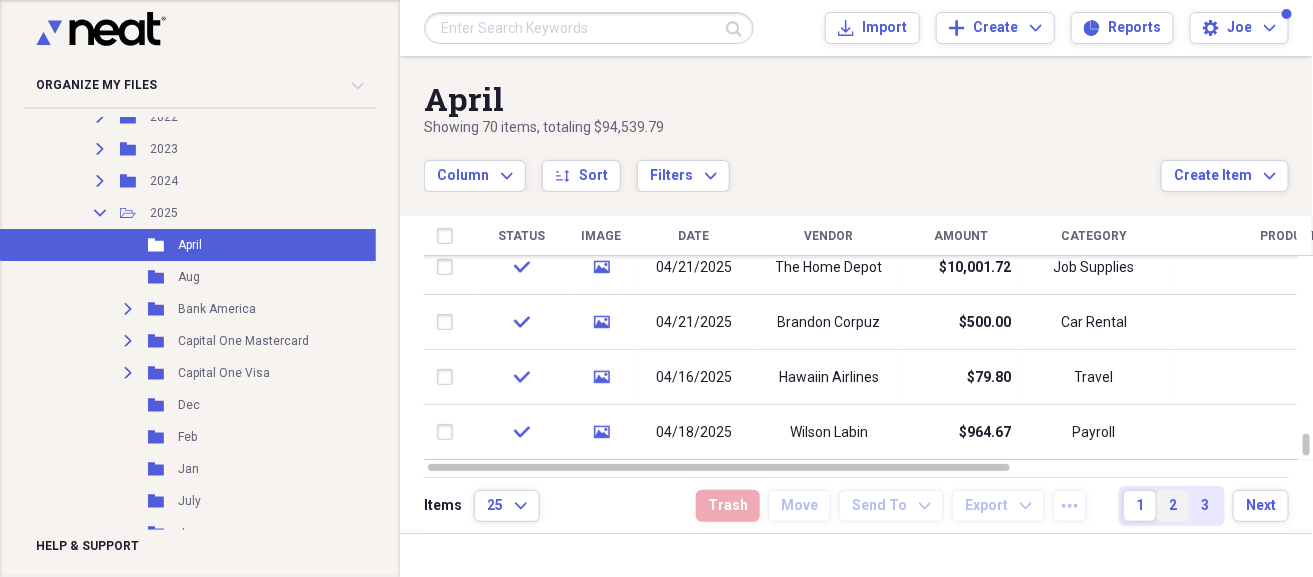 click on "2" at bounding box center (1173, 506) 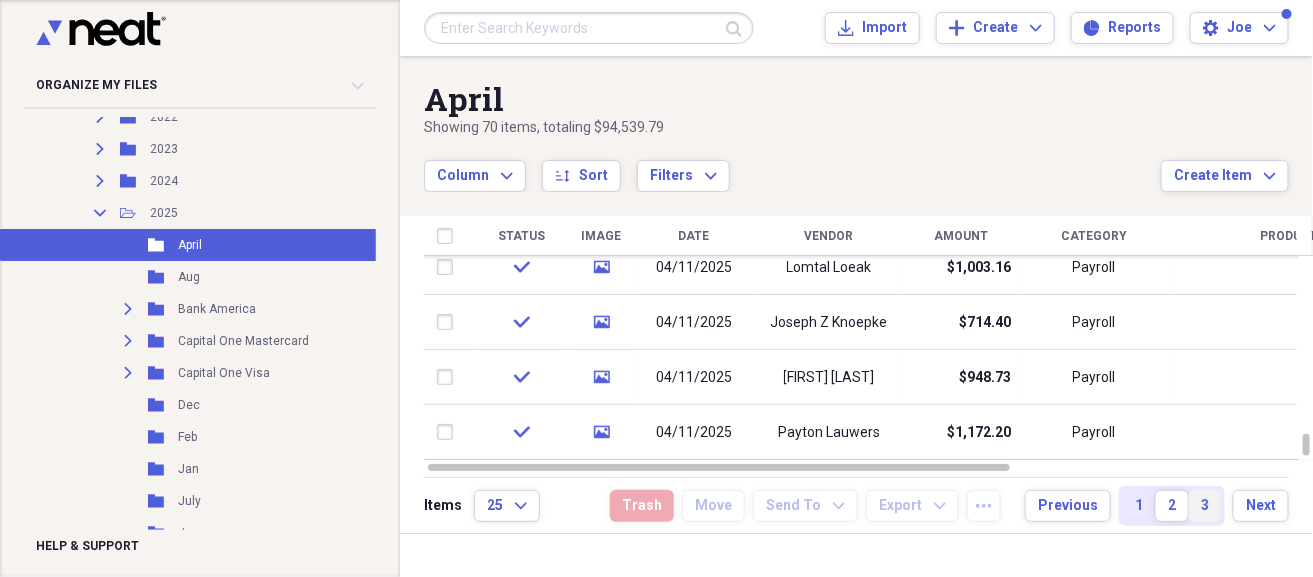 click on "3" at bounding box center (1205, 506) 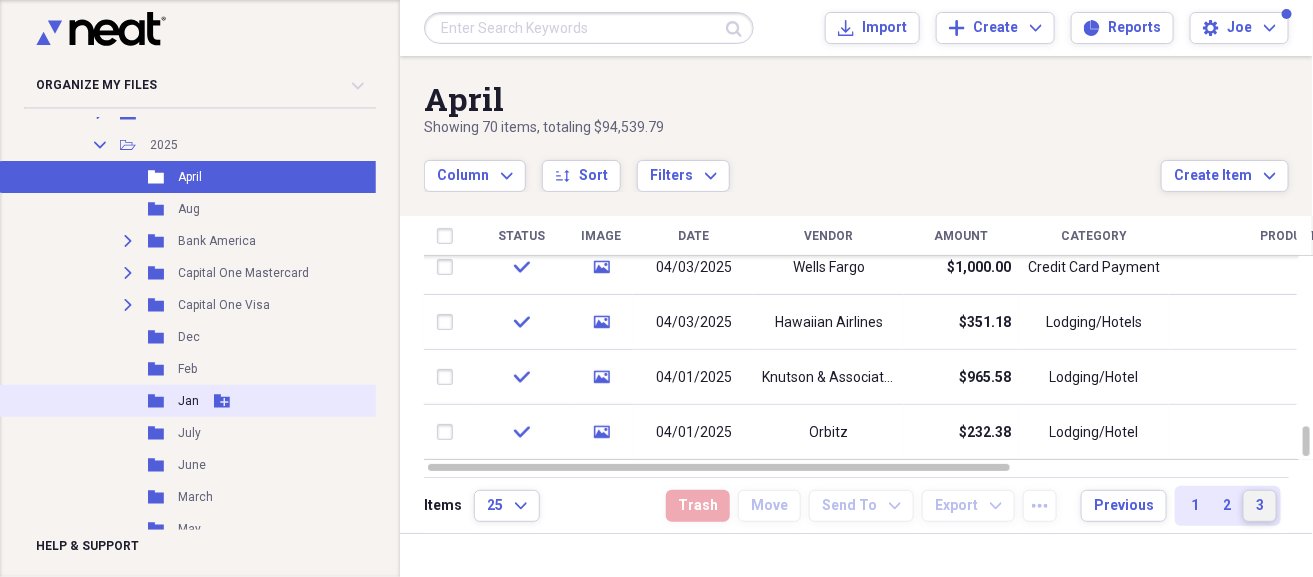 scroll, scrollTop: 4499, scrollLeft: 0, axis: vertical 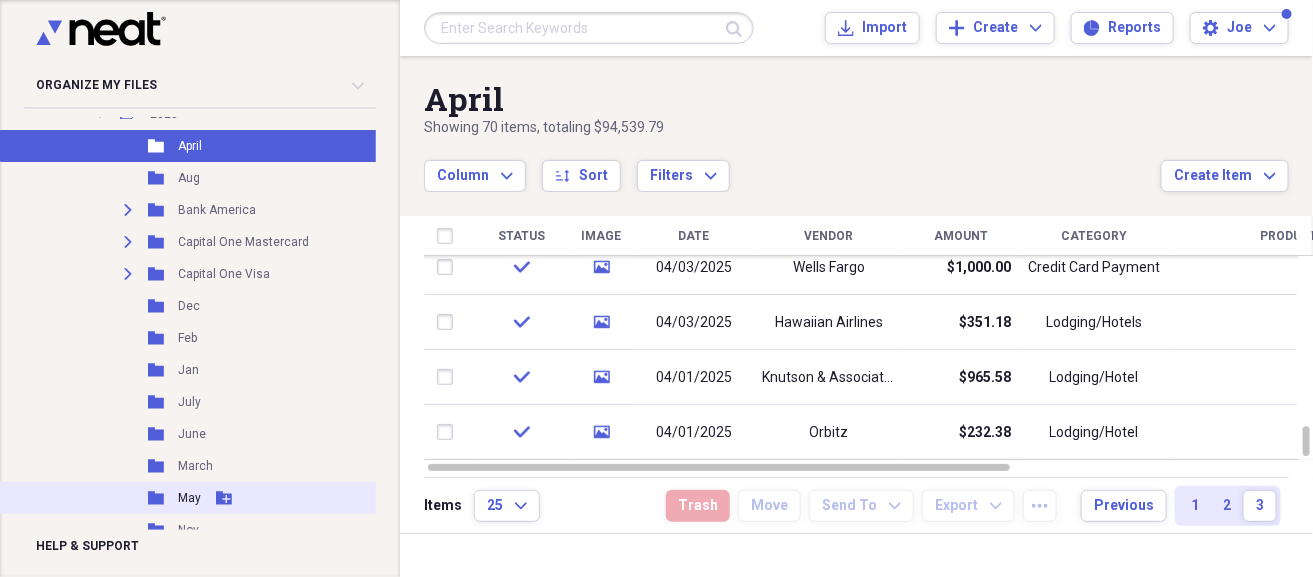 click on "Folder May Add Folder" at bounding box center (240, 498) 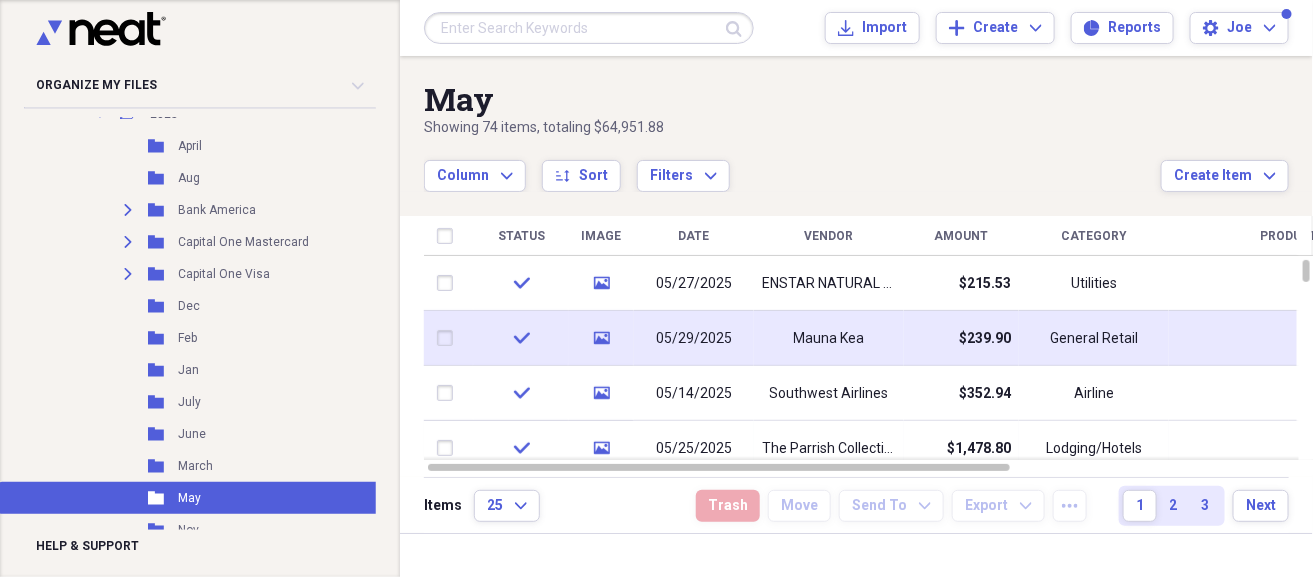 click on "Mauna Kea" at bounding box center [829, 339] 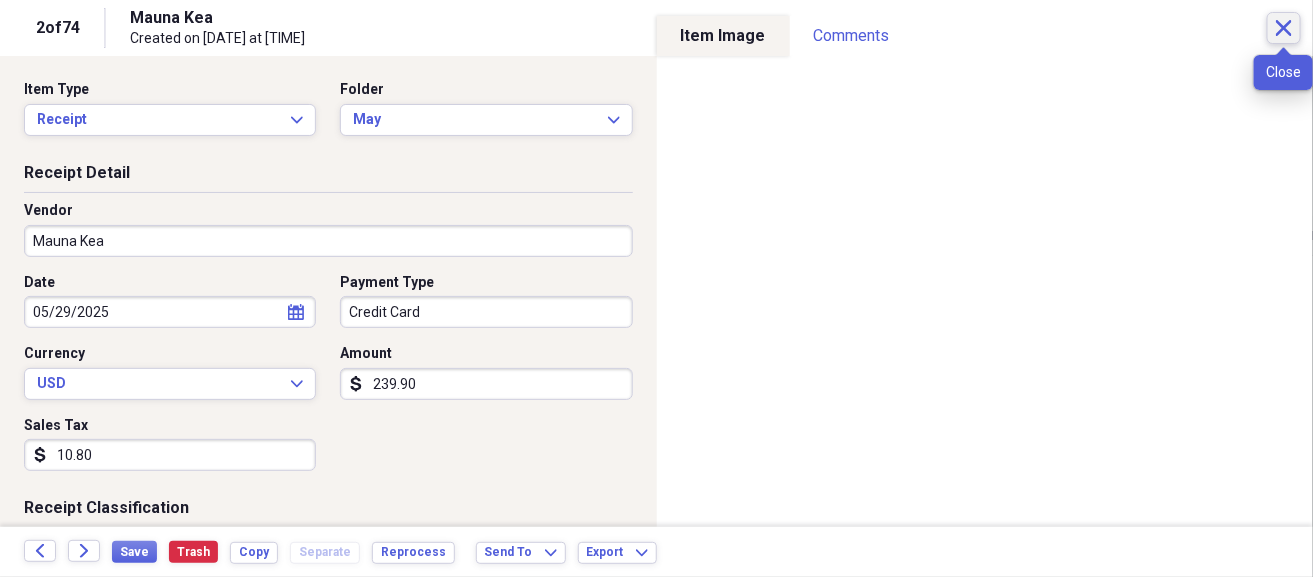 click on "Close" at bounding box center (1284, 28) 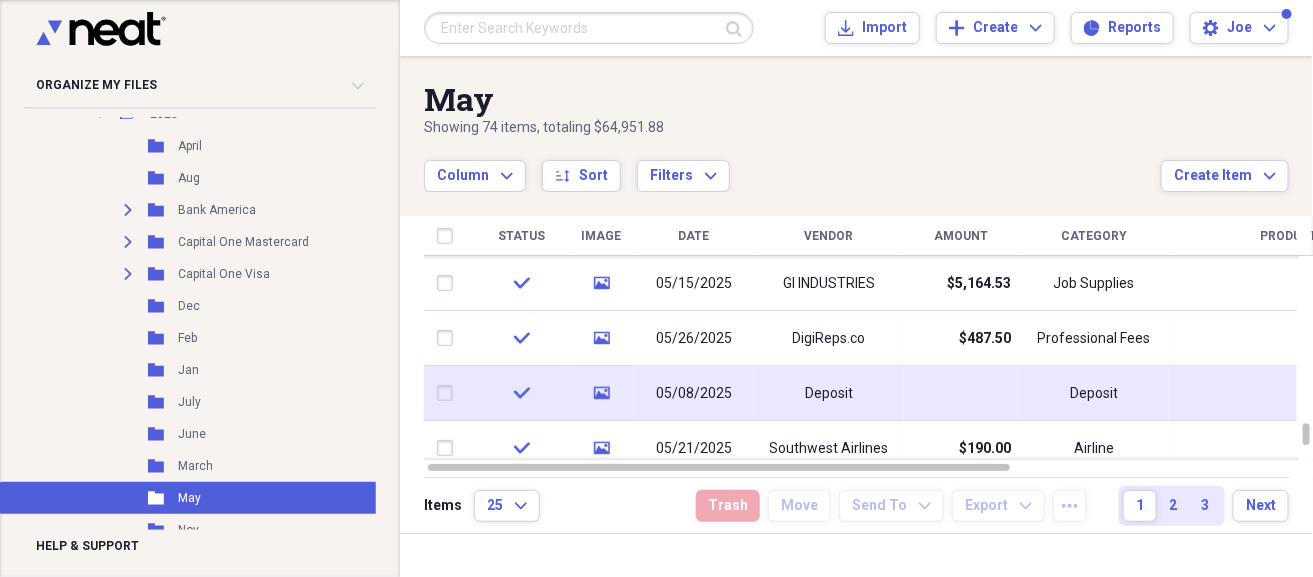 click on "Deposit" at bounding box center [829, 393] 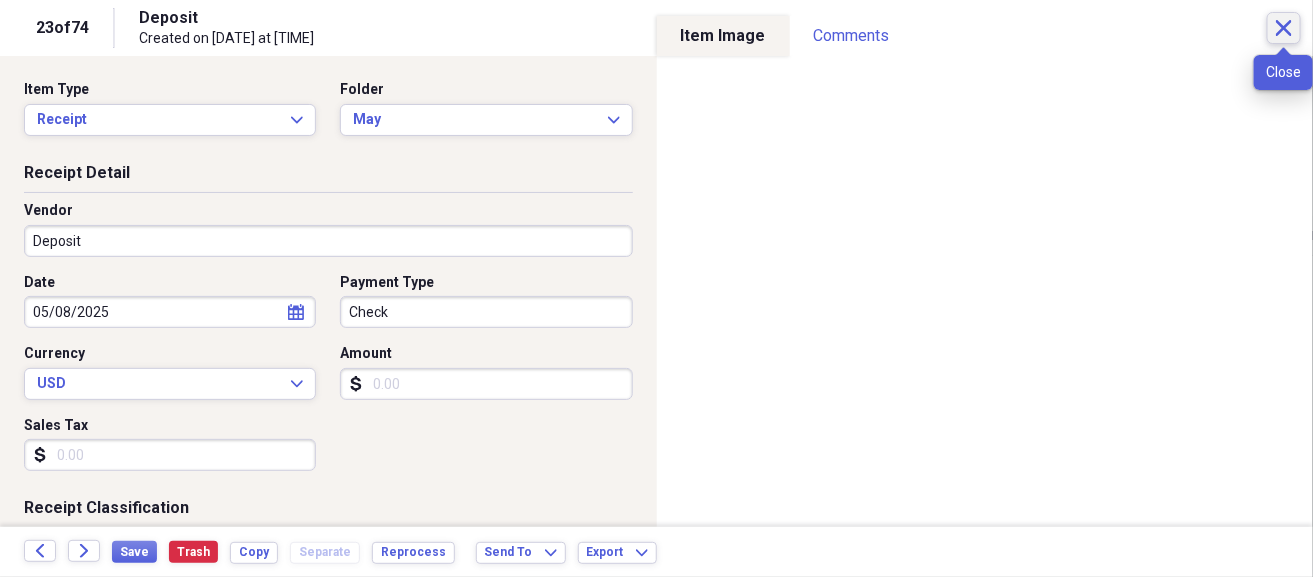 click 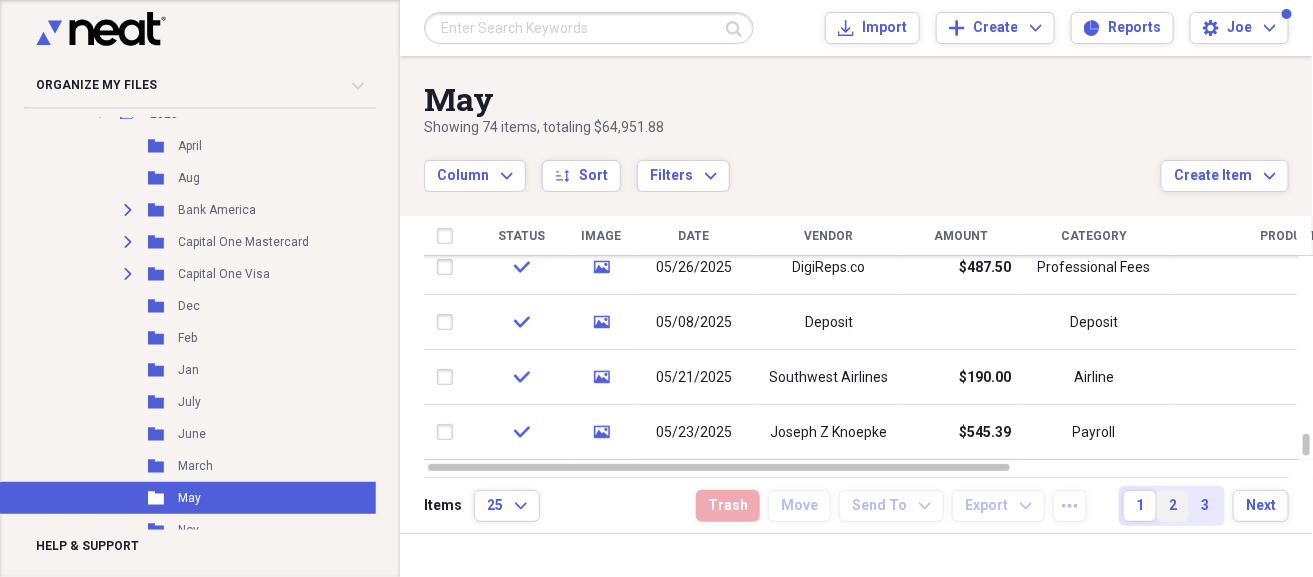 click on "2" at bounding box center (1173, 506) 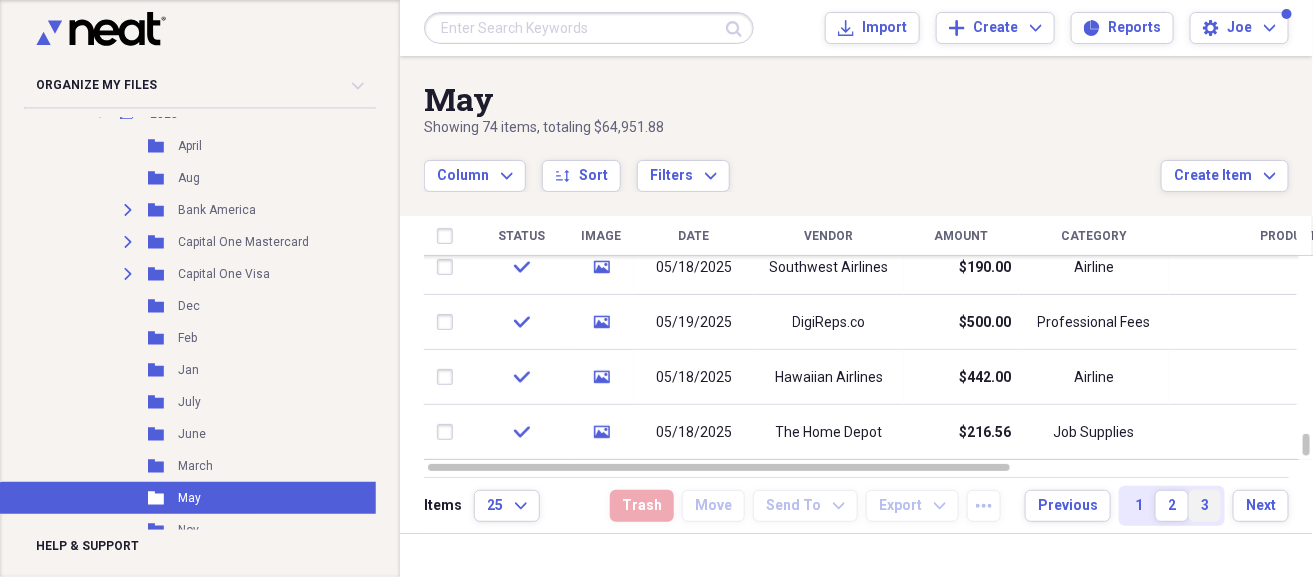 click on "3" at bounding box center [1205, 506] 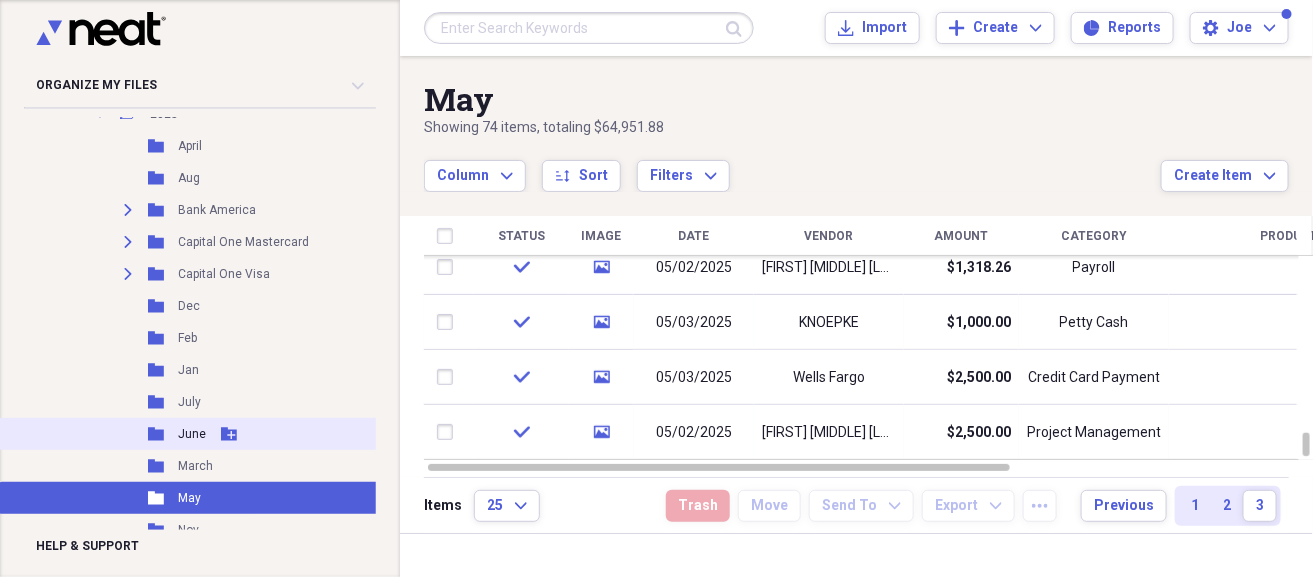 click on "Folder June Add Folder" at bounding box center (240, 434) 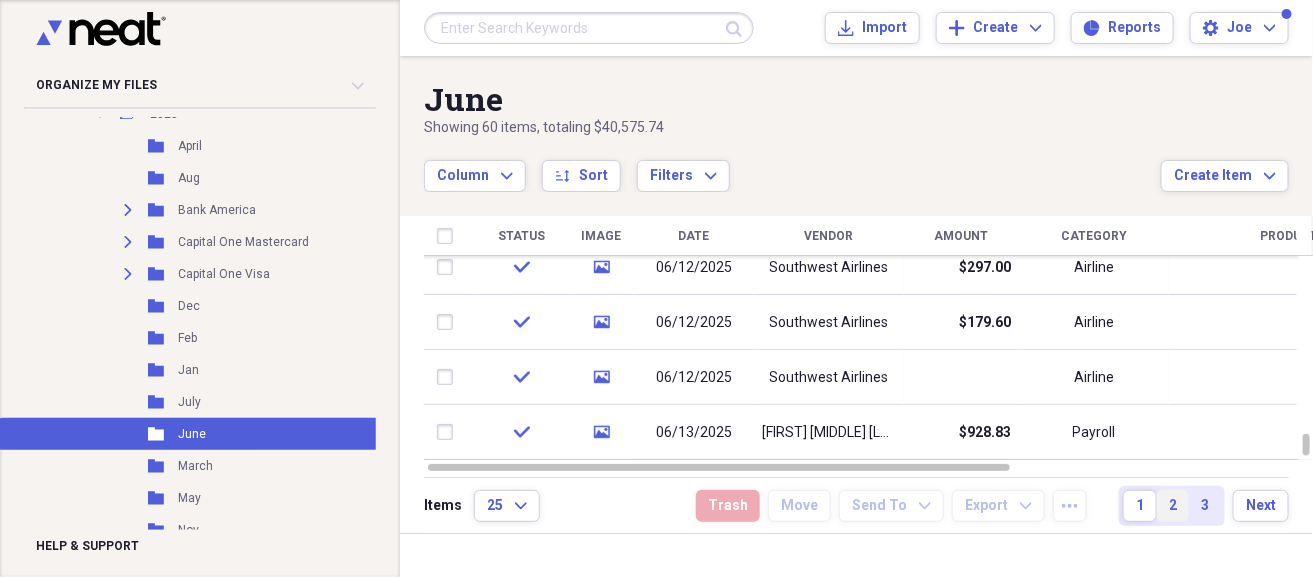 click on "2" at bounding box center (1173, 506) 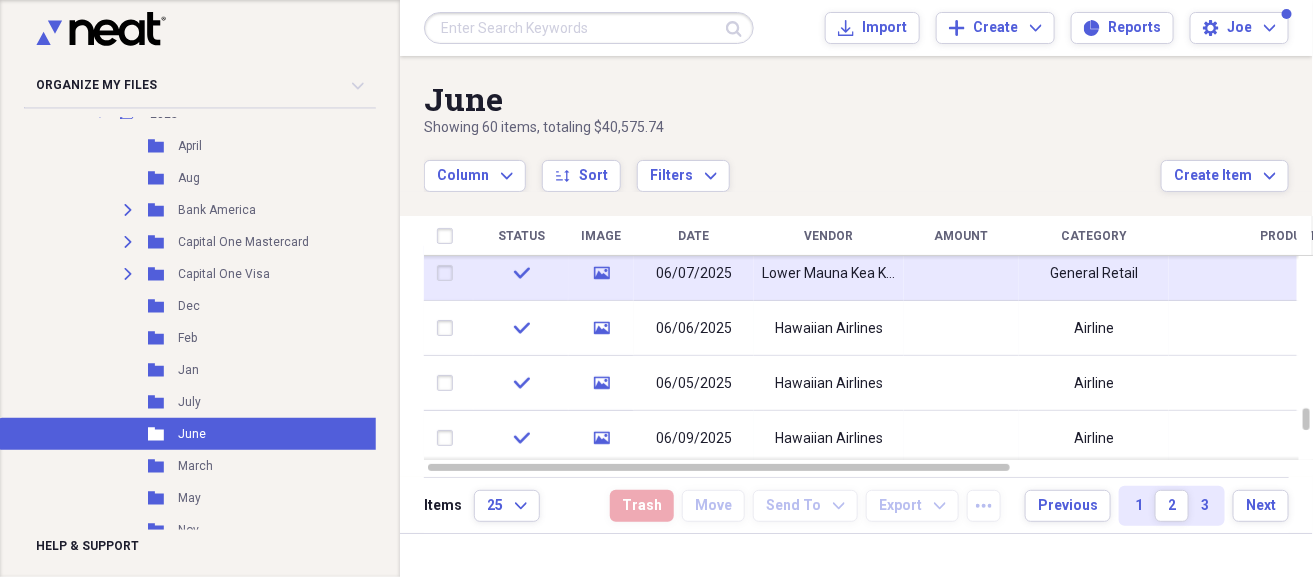 click at bounding box center (961, 273) 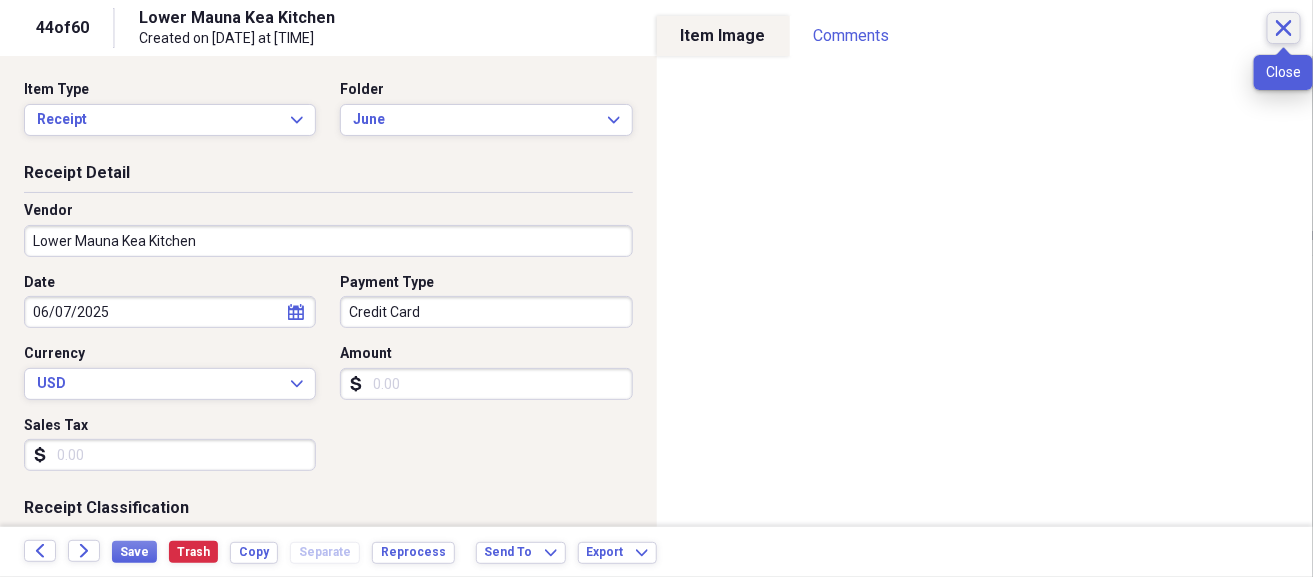 click on "Close" 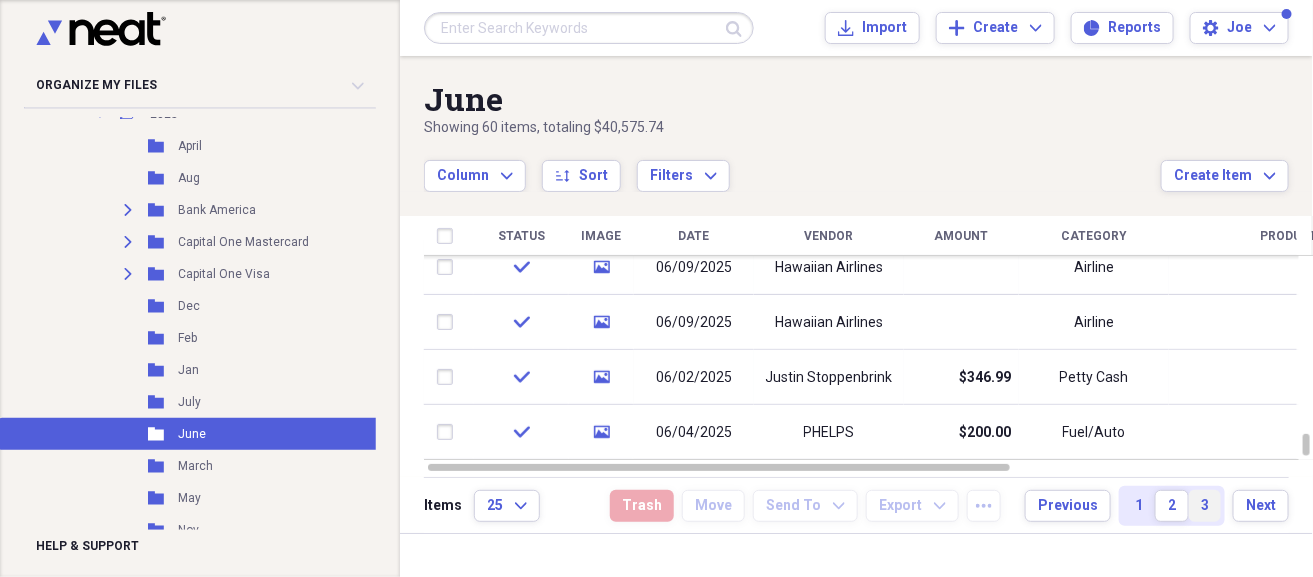 click on "3" at bounding box center [1205, 506] 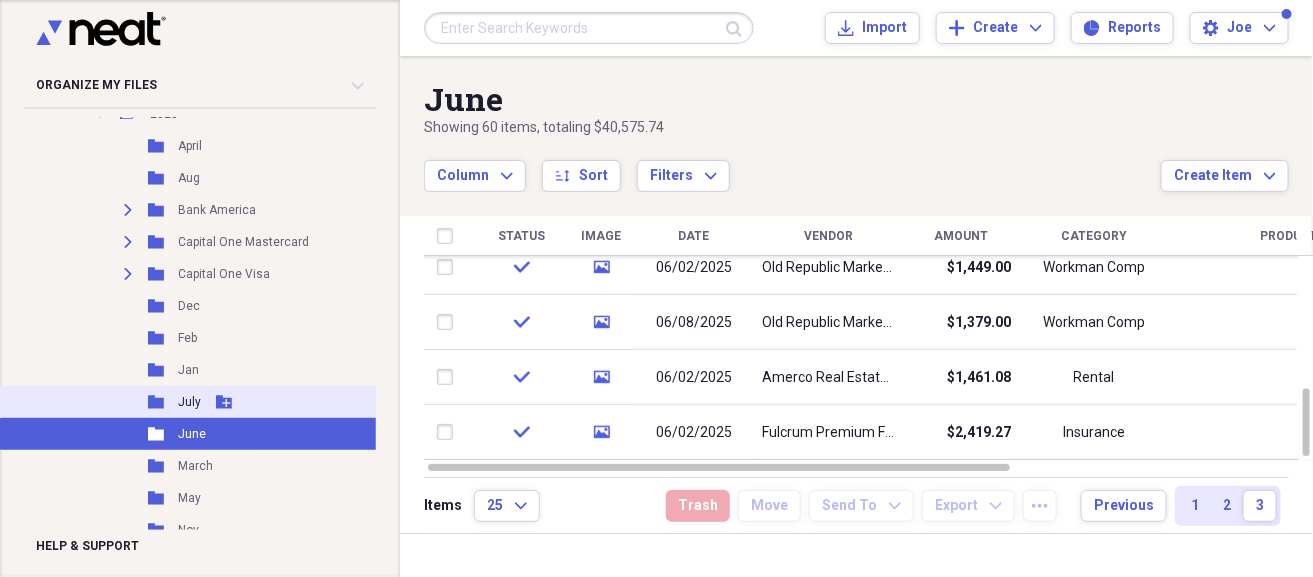 click on "July" at bounding box center [189, 402] 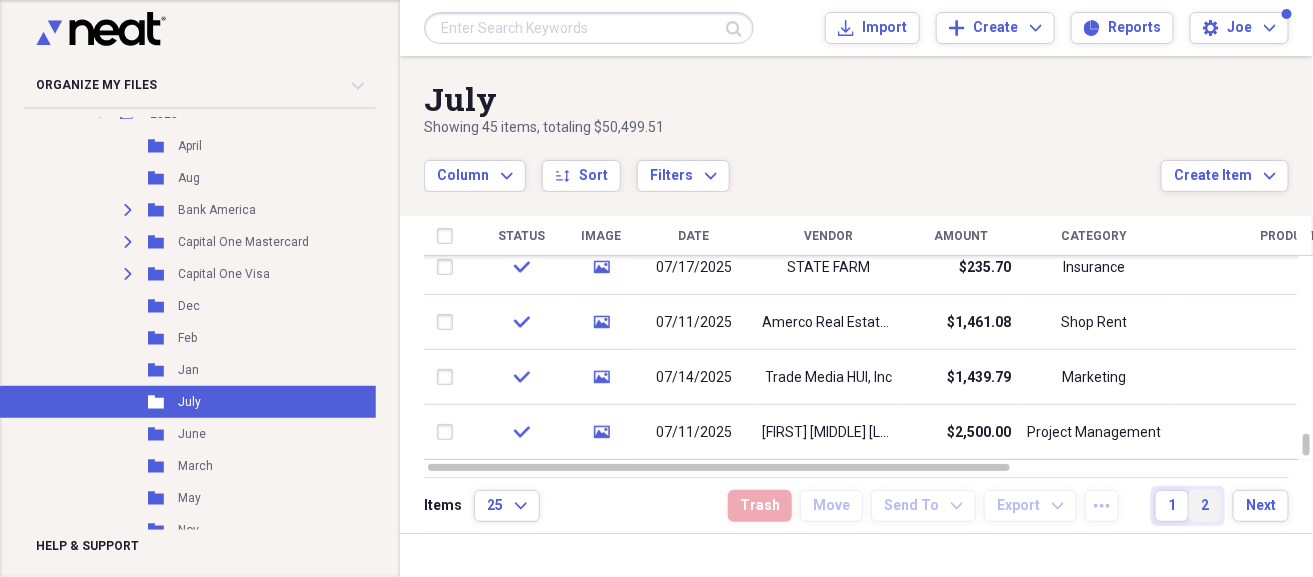 click on "2" at bounding box center [1205, 506] 